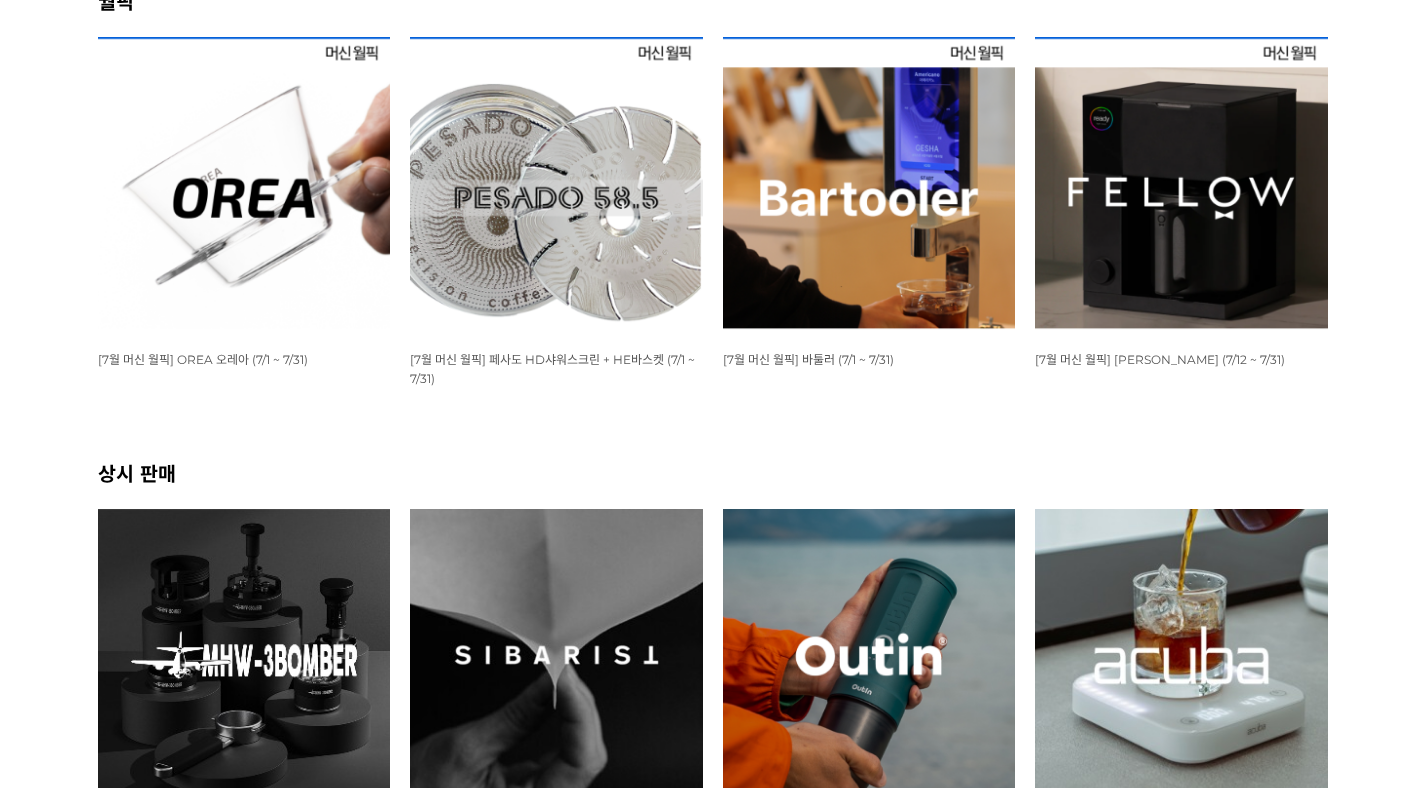 scroll, scrollTop: 0, scrollLeft: 0, axis: both 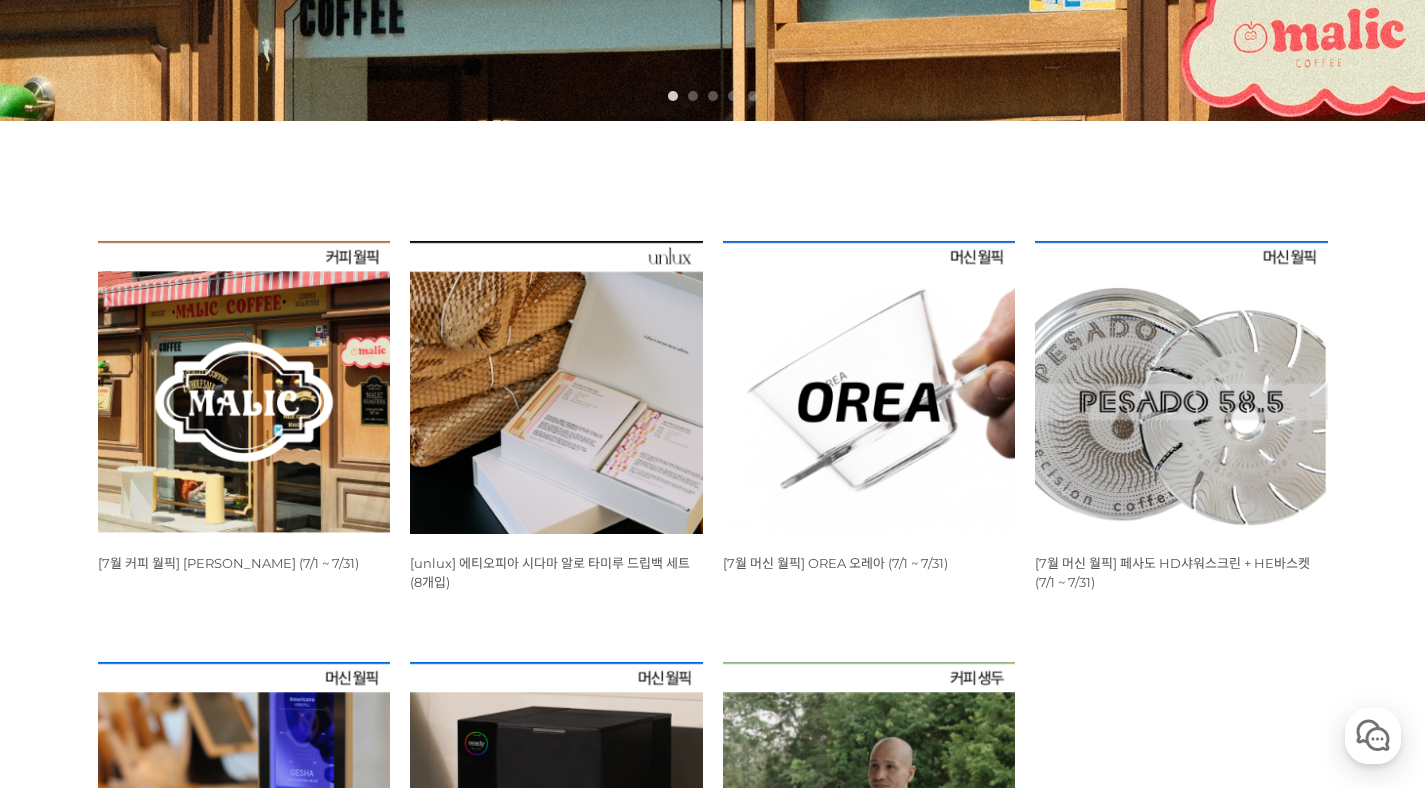 click at bounding box center [244, 387] 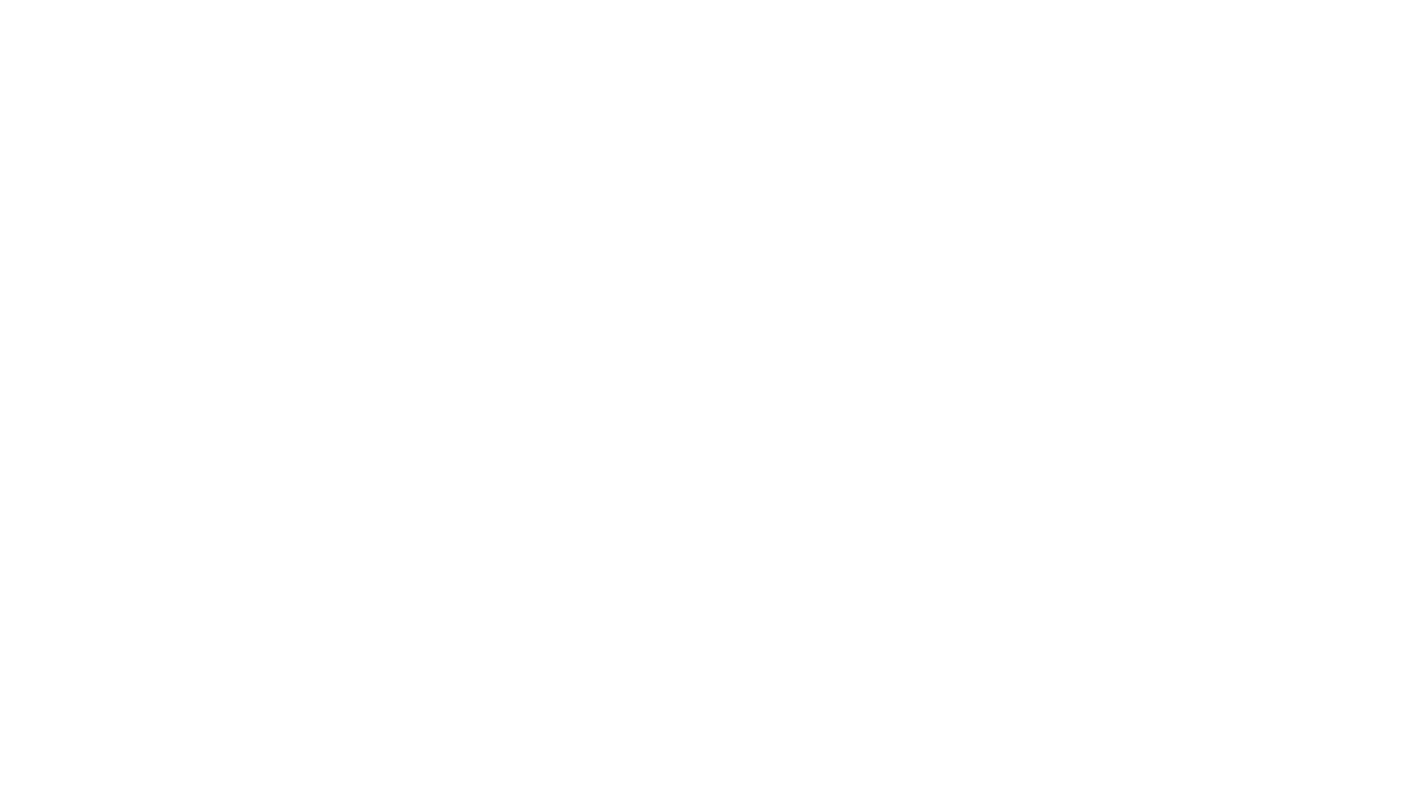 scroll, scrollTop: 0, scrollLeft: 0, axis: both 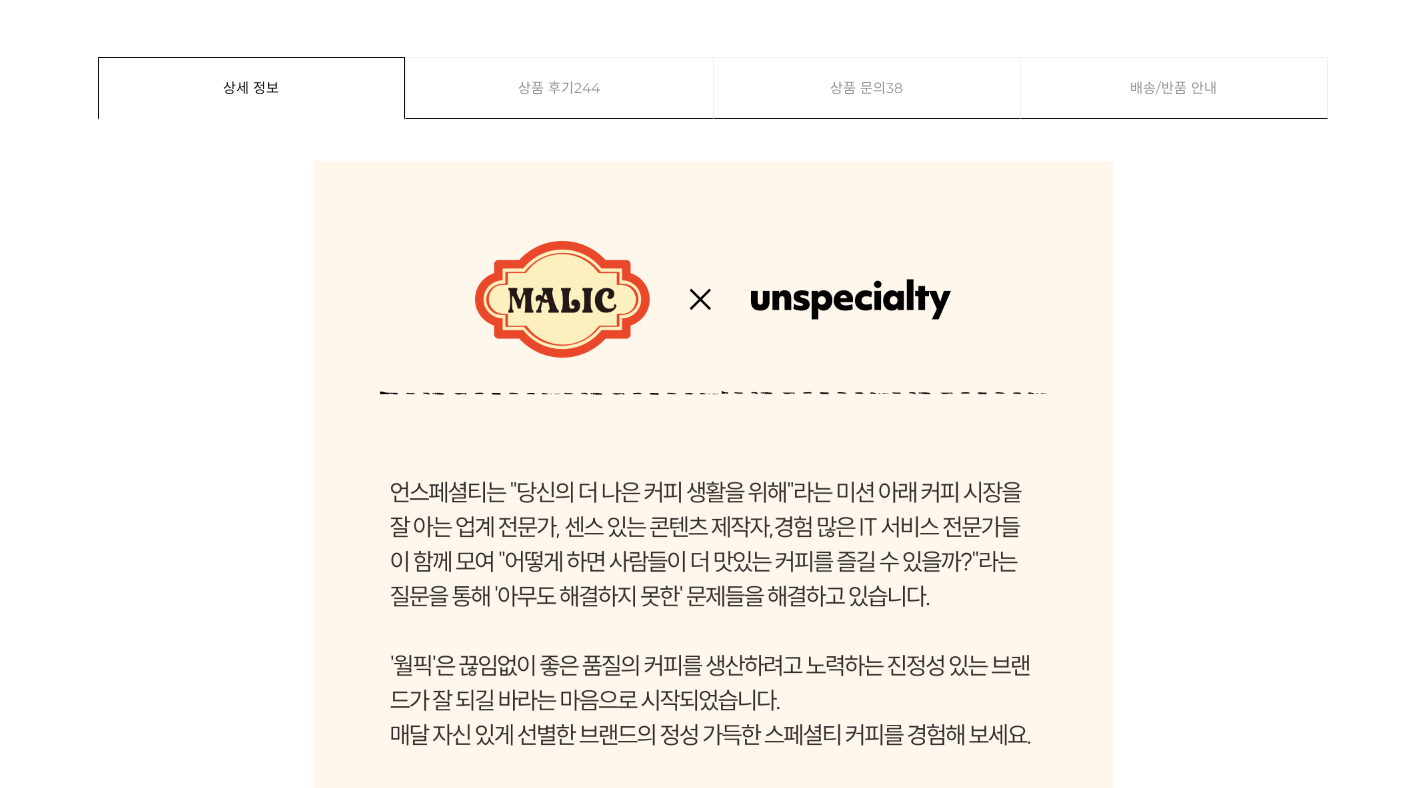 click on "상품 후기  244" at bounding box center [559, 88] 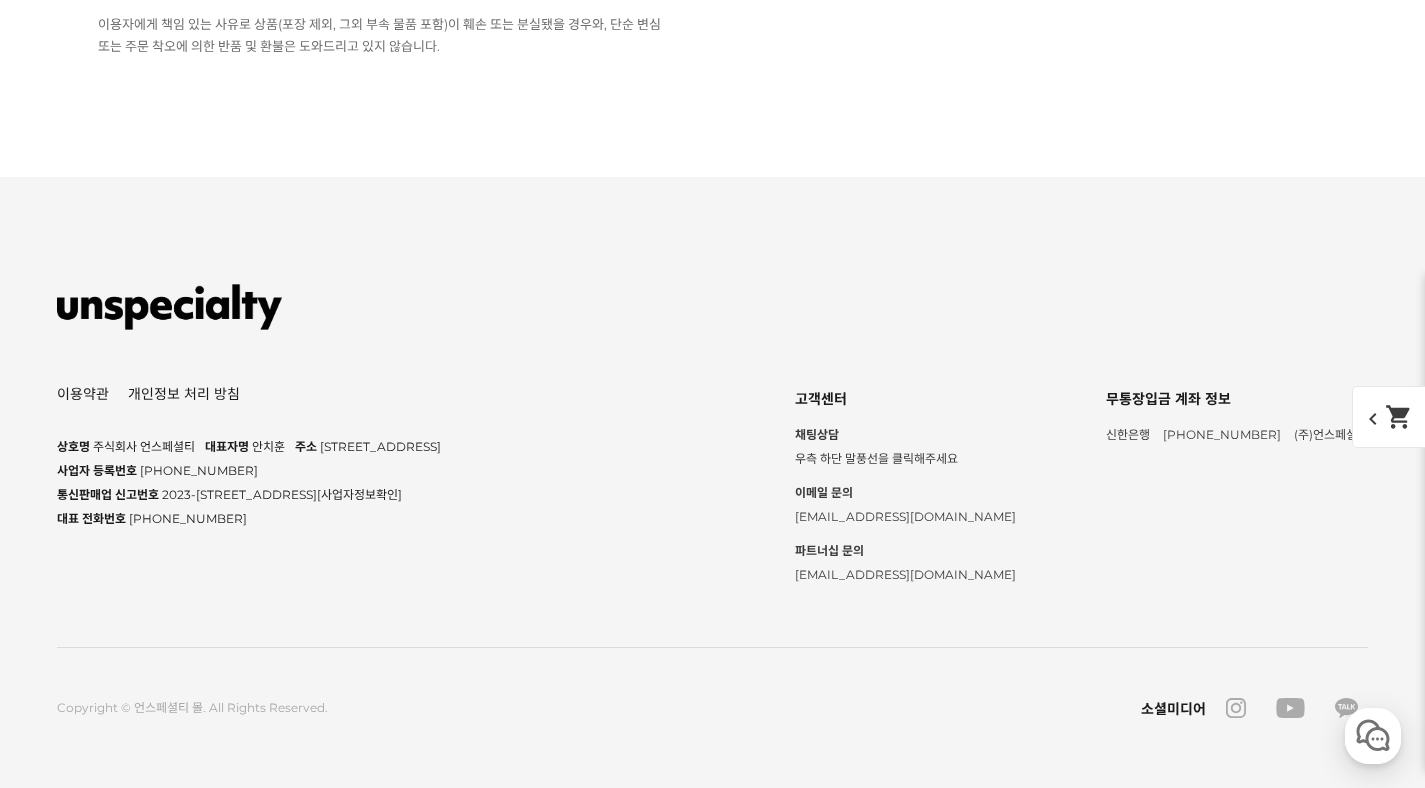 scroll, scrollTop: 15963, scrollLeft: 0, axis: vertical 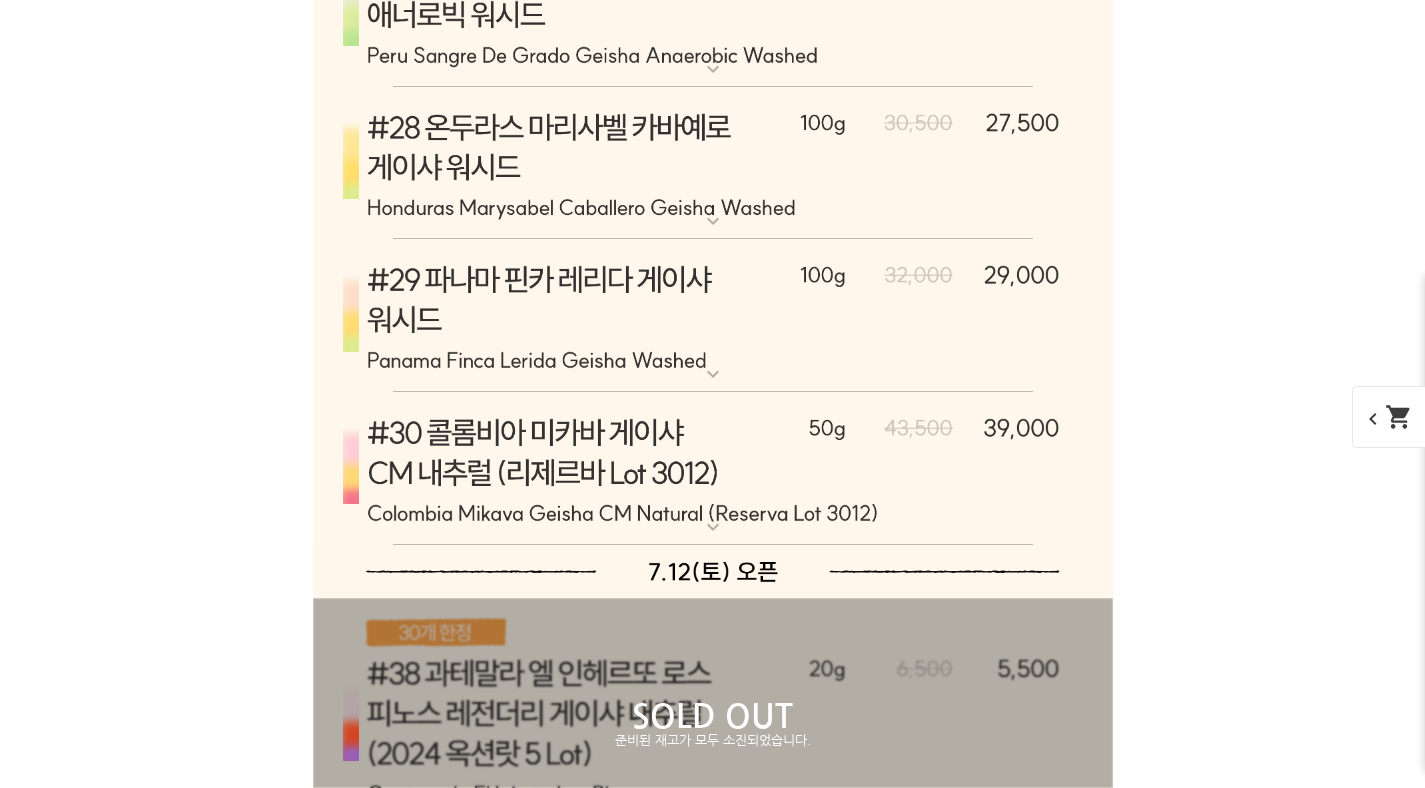click on "사은품 관련해서" at bounding box center [365, 4023] 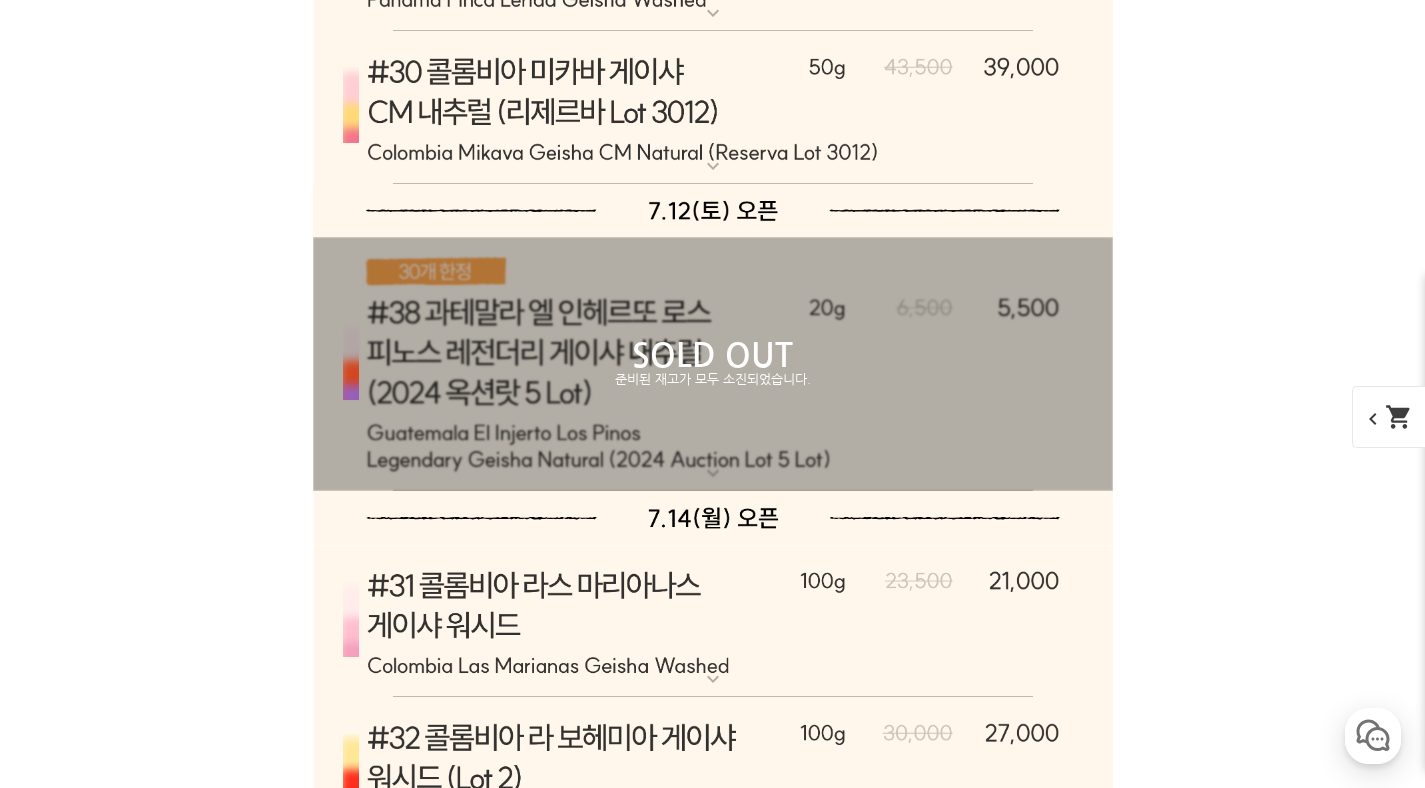 scroll, scrollTop: 9818, scrollLeft: 0, axis: vertical 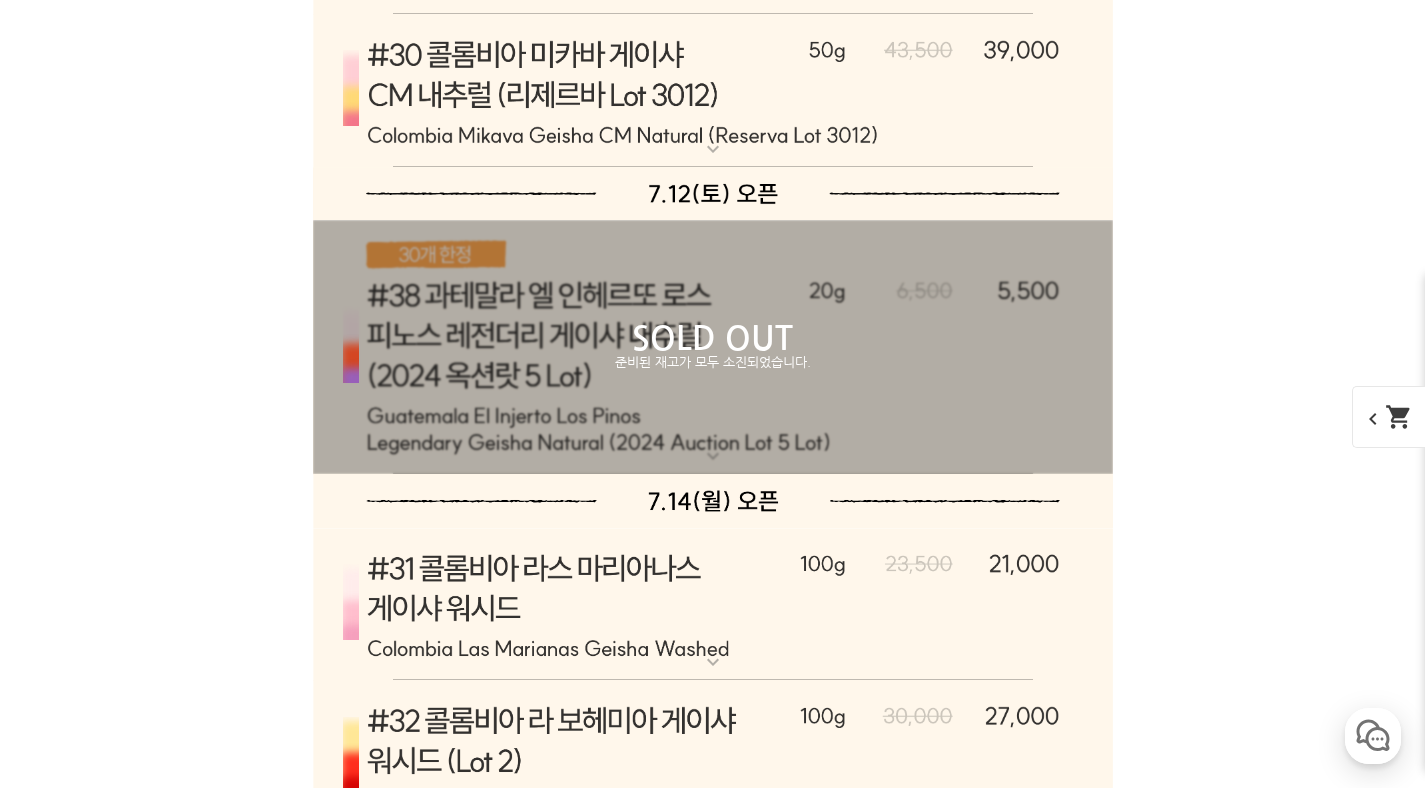 click on "사은품관련 문의" at bounding box center (365, 4008) 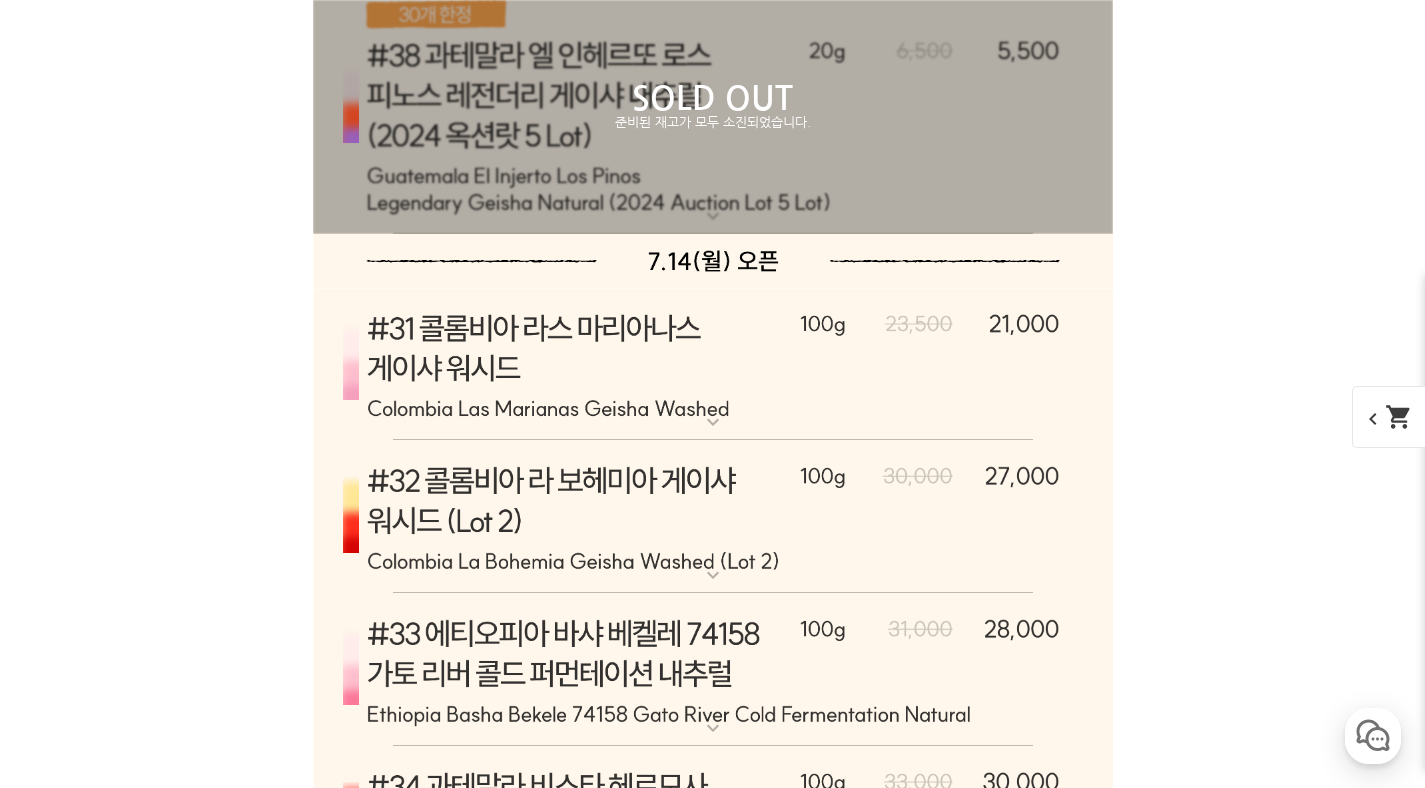 scroll, scrollTop: 10060, scrollLeft: 0, axis: vertical 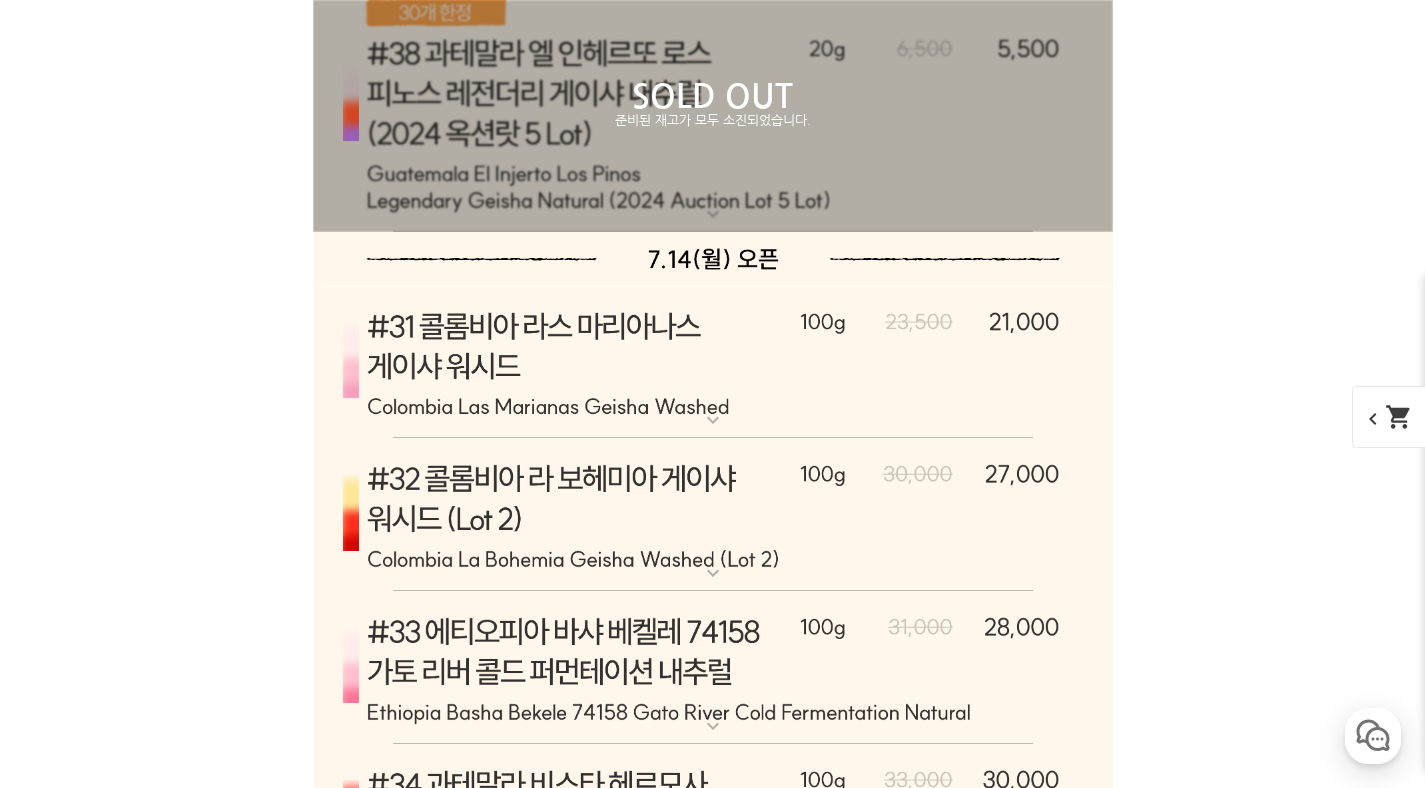 click on "댓글 조회  1" at bounding box center [186, 3719] 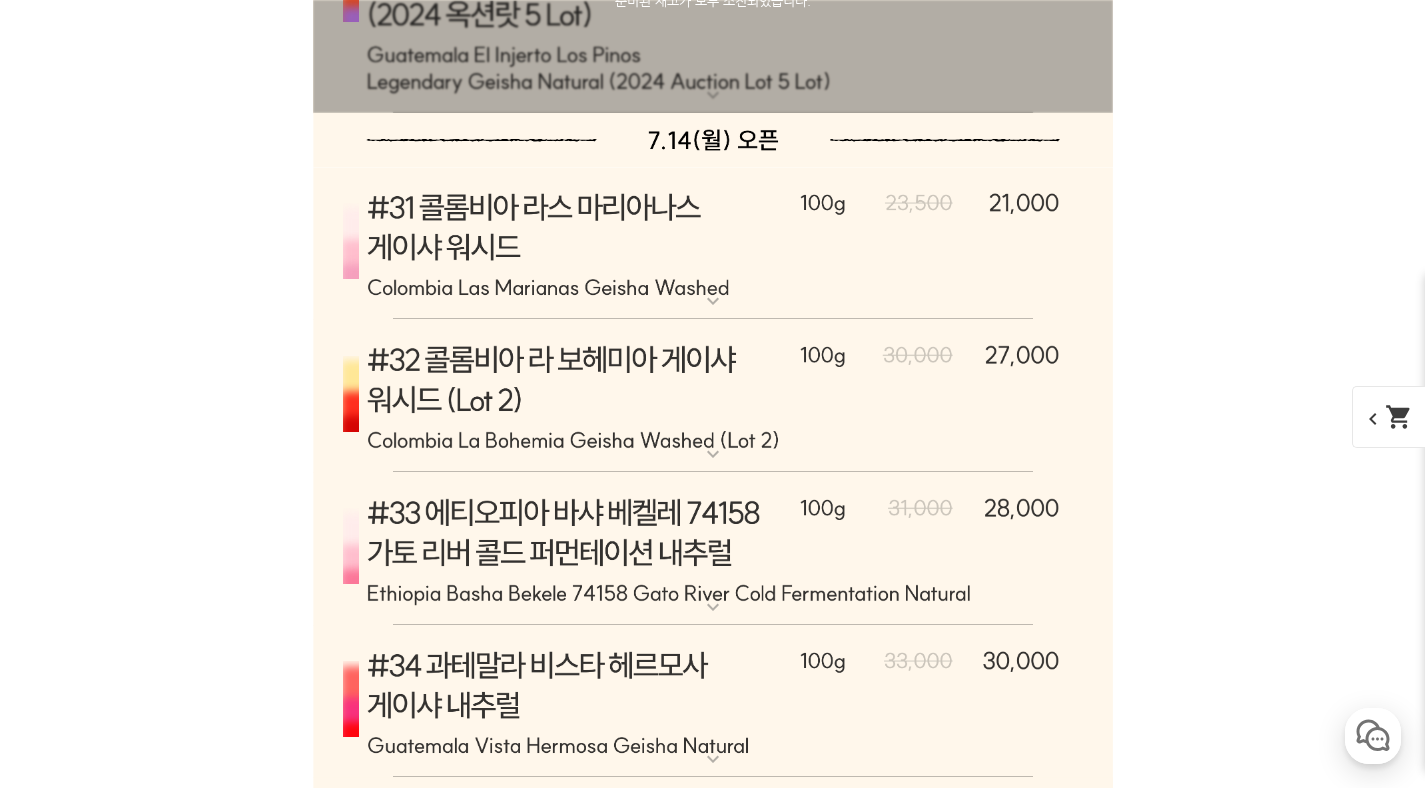 scroll, scrollTop: 10183, scrollLeft: 0, axis: vertical 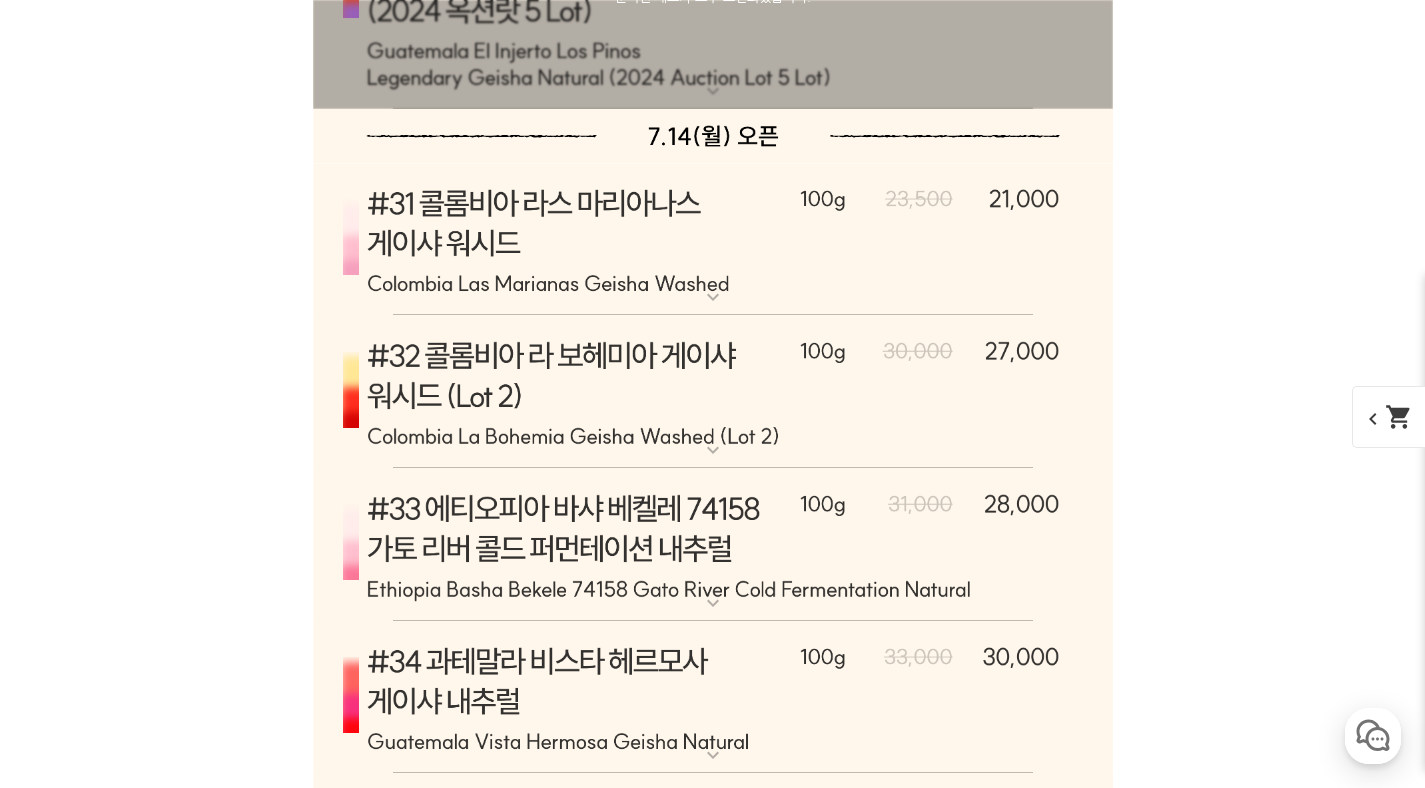 click on "댓글 조회  1" at bounding box center (186, 3714) 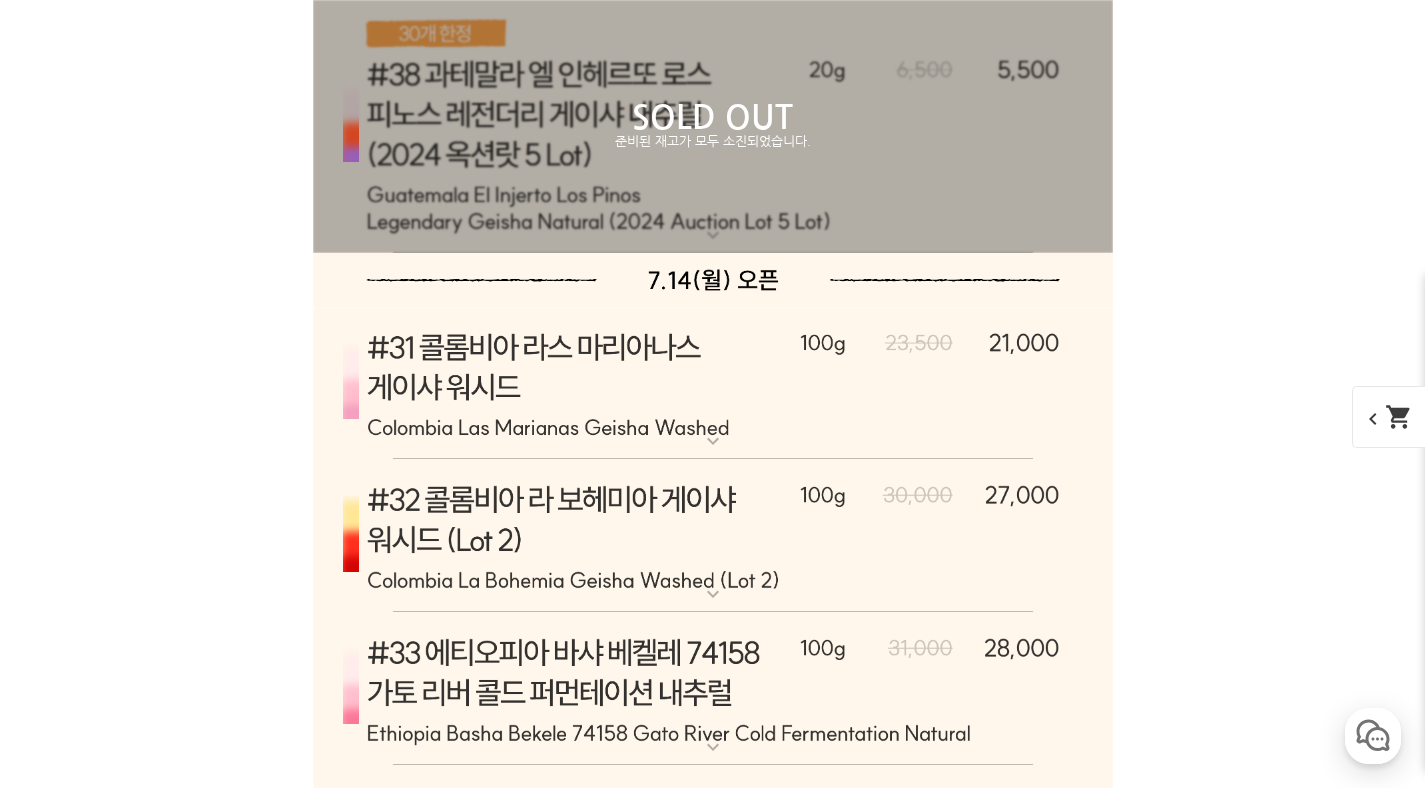 scroll, scrollTop: 10040, scrollLeft: 0, axis: vertical 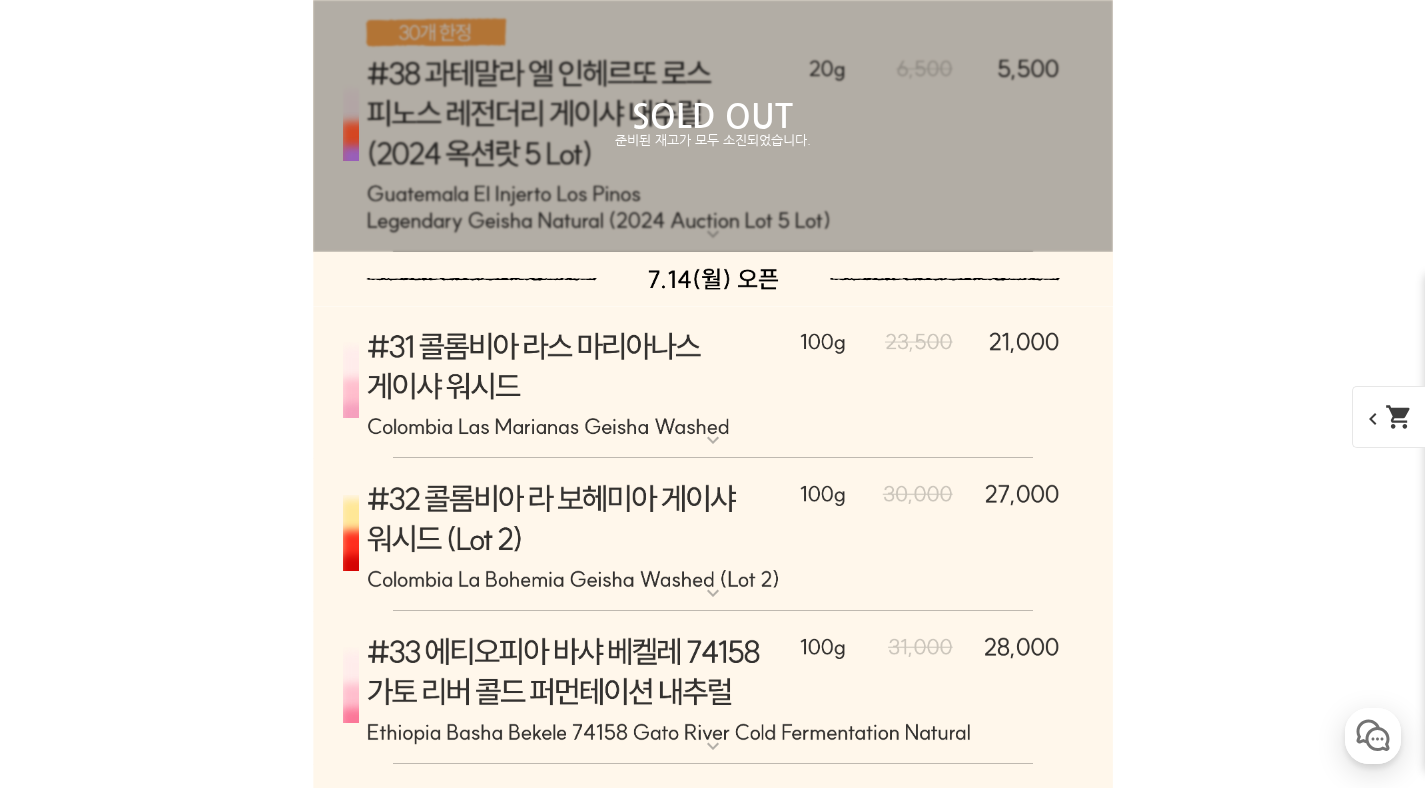 click on "오프라인 구매" at bounding box center (359, 3575) 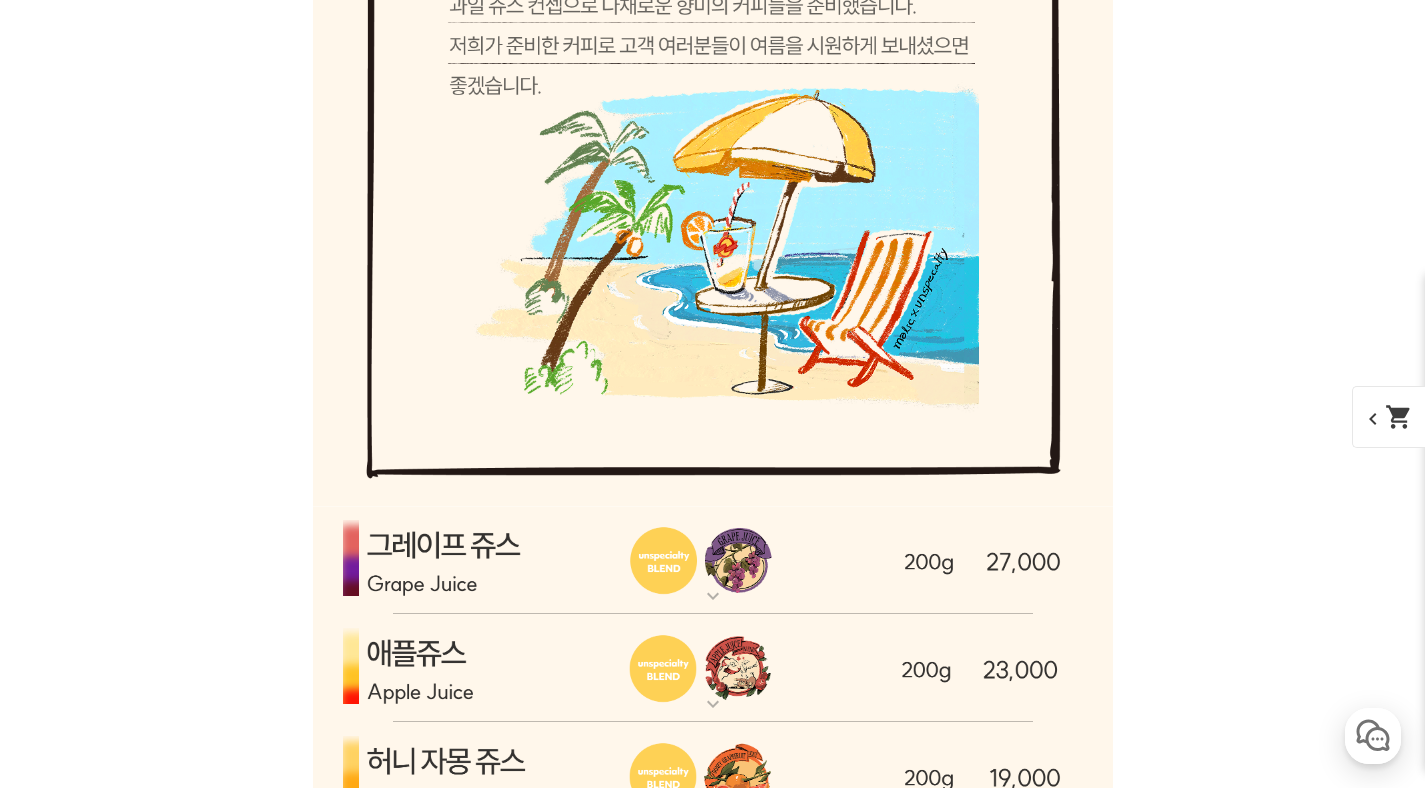 scroll, scrollTop: 6151, scrollLeft: 0, axis: vertical 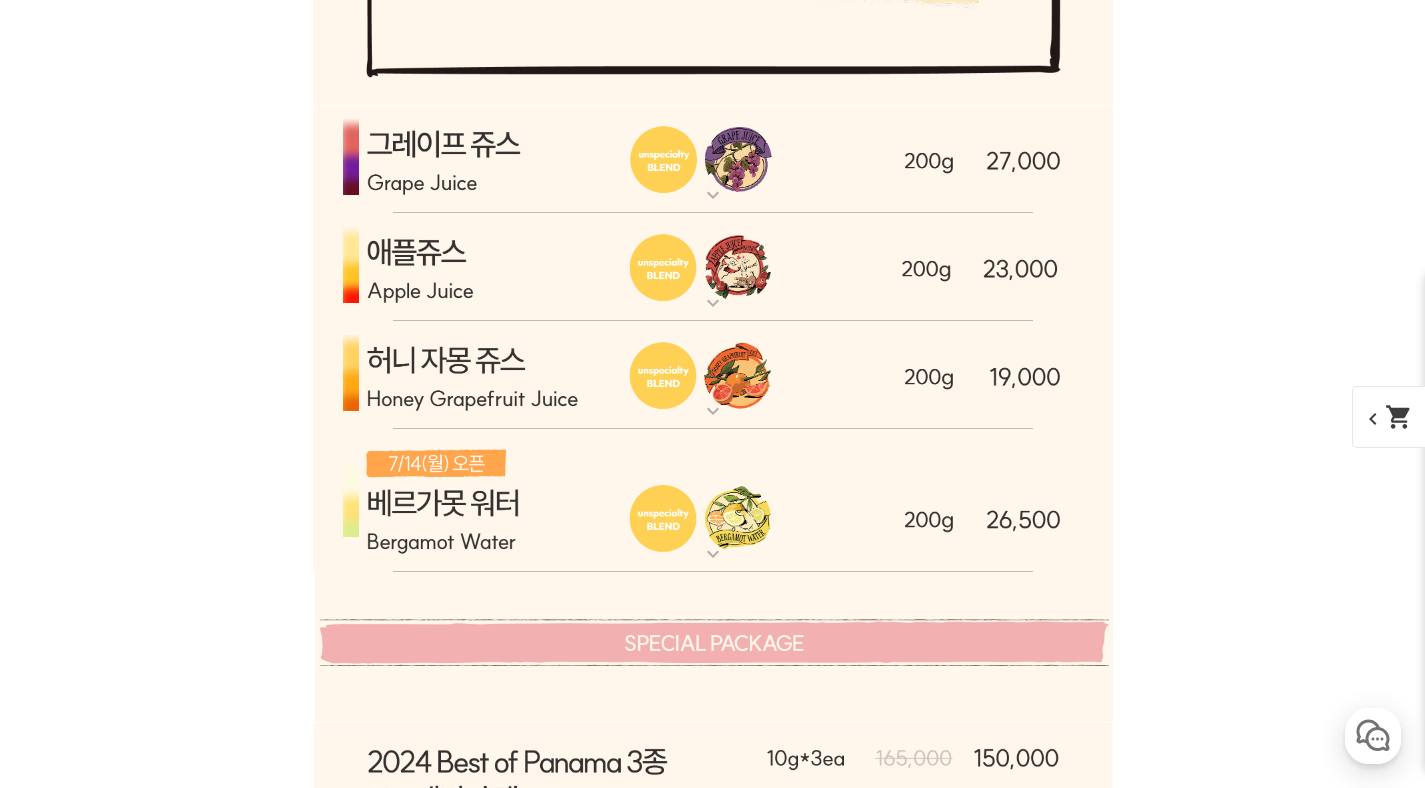click at bounding box center [713, 267] 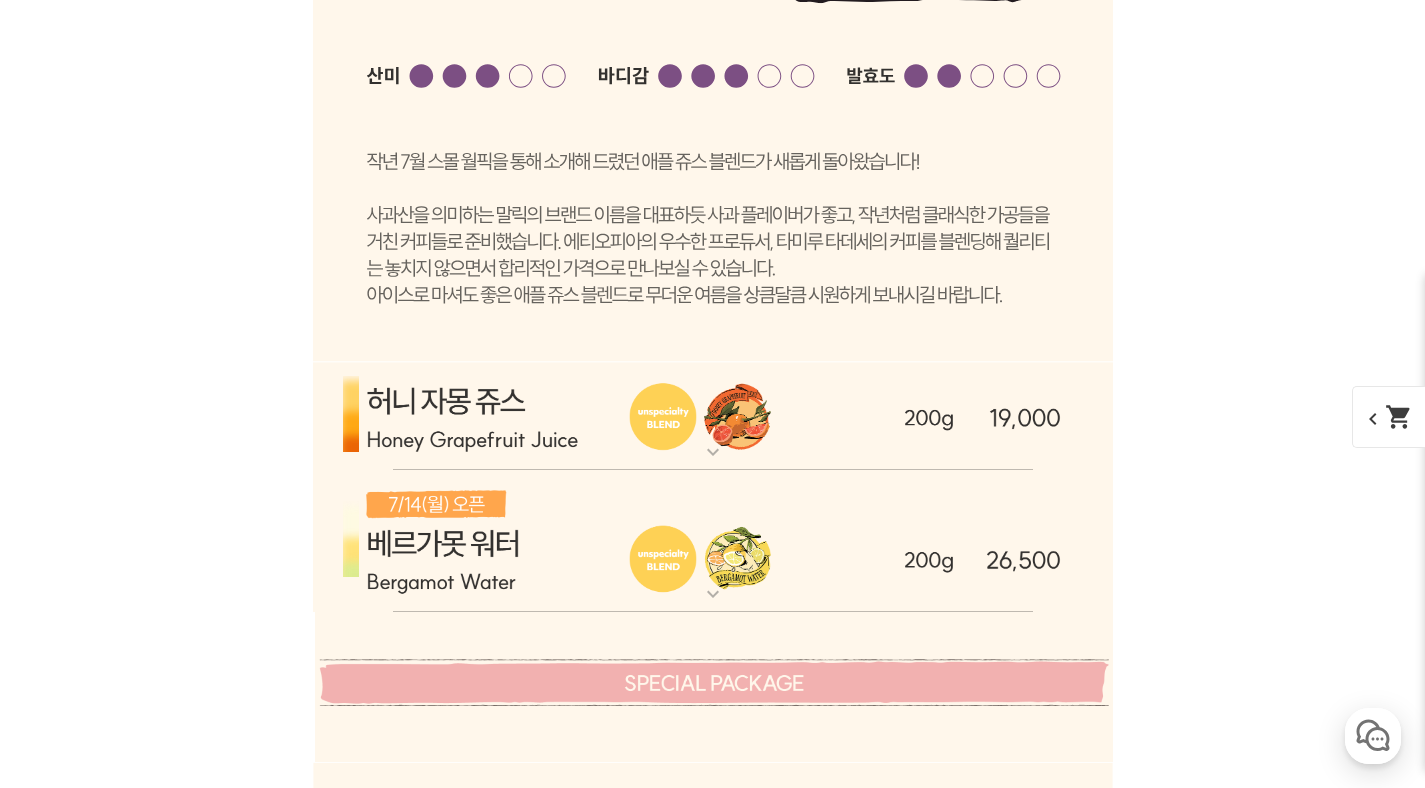 scroll, scrollTop: 6991, scrollLeft: 0, axis: vertical 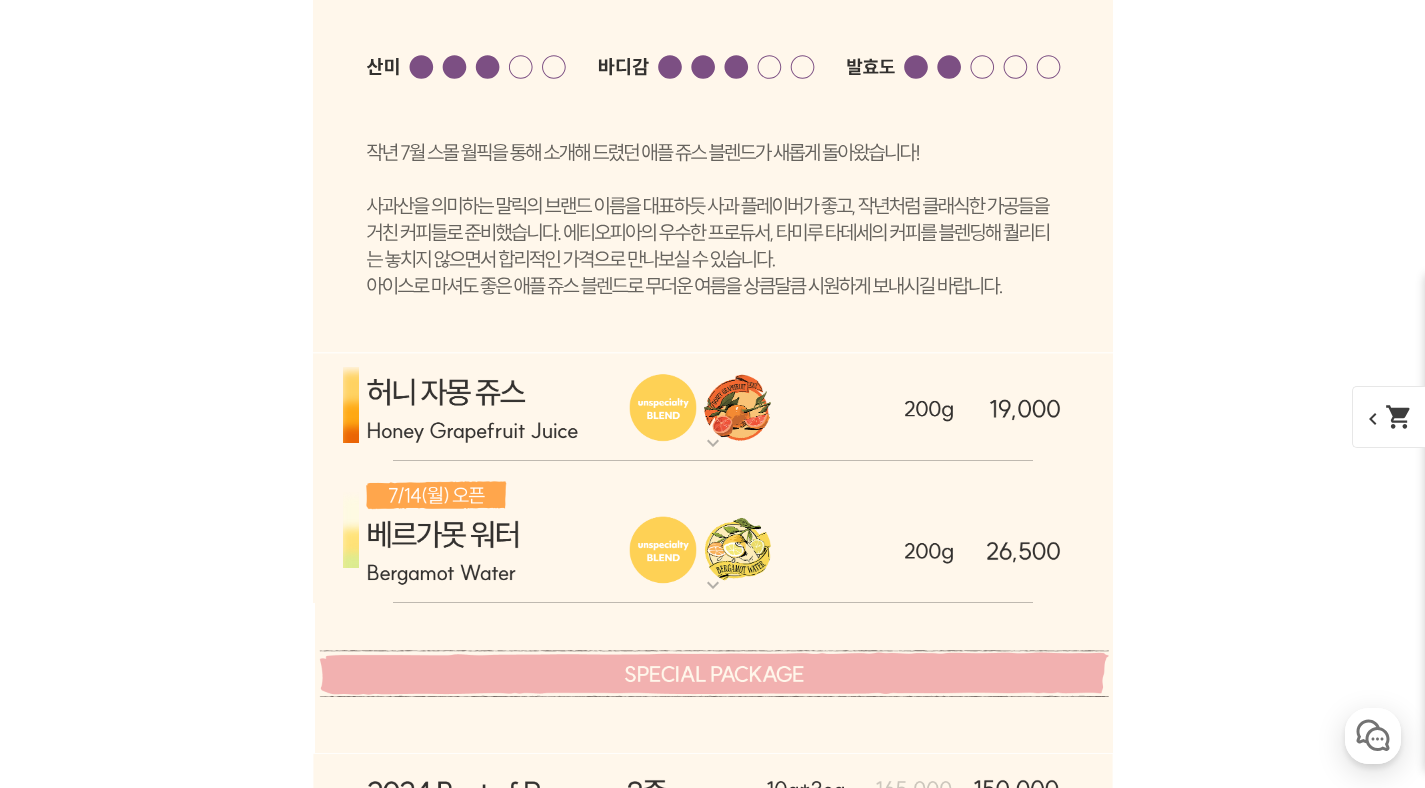 click at bounding box center [713, 407] 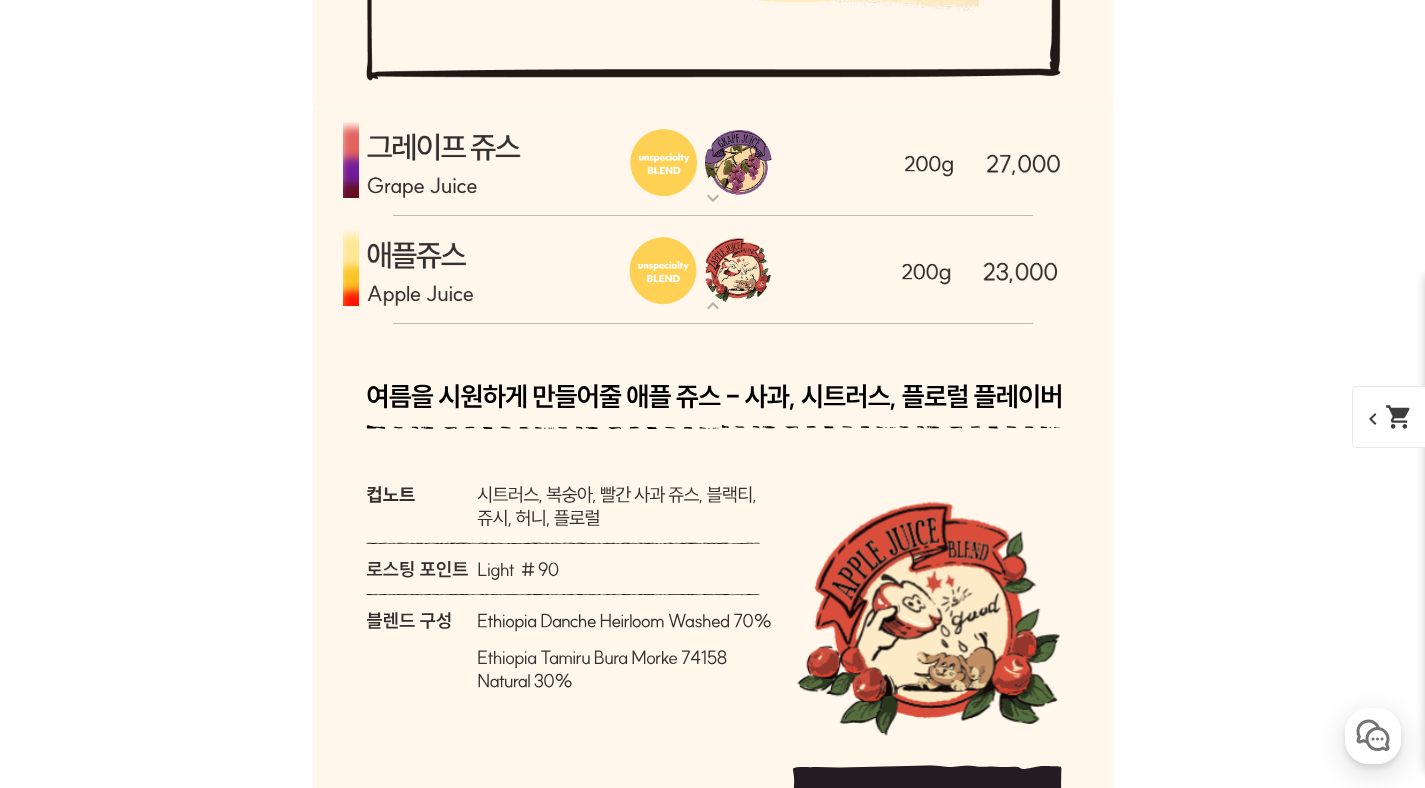 scroll, scrollTop: 6146, scrollLeft: 0, axis: vertical 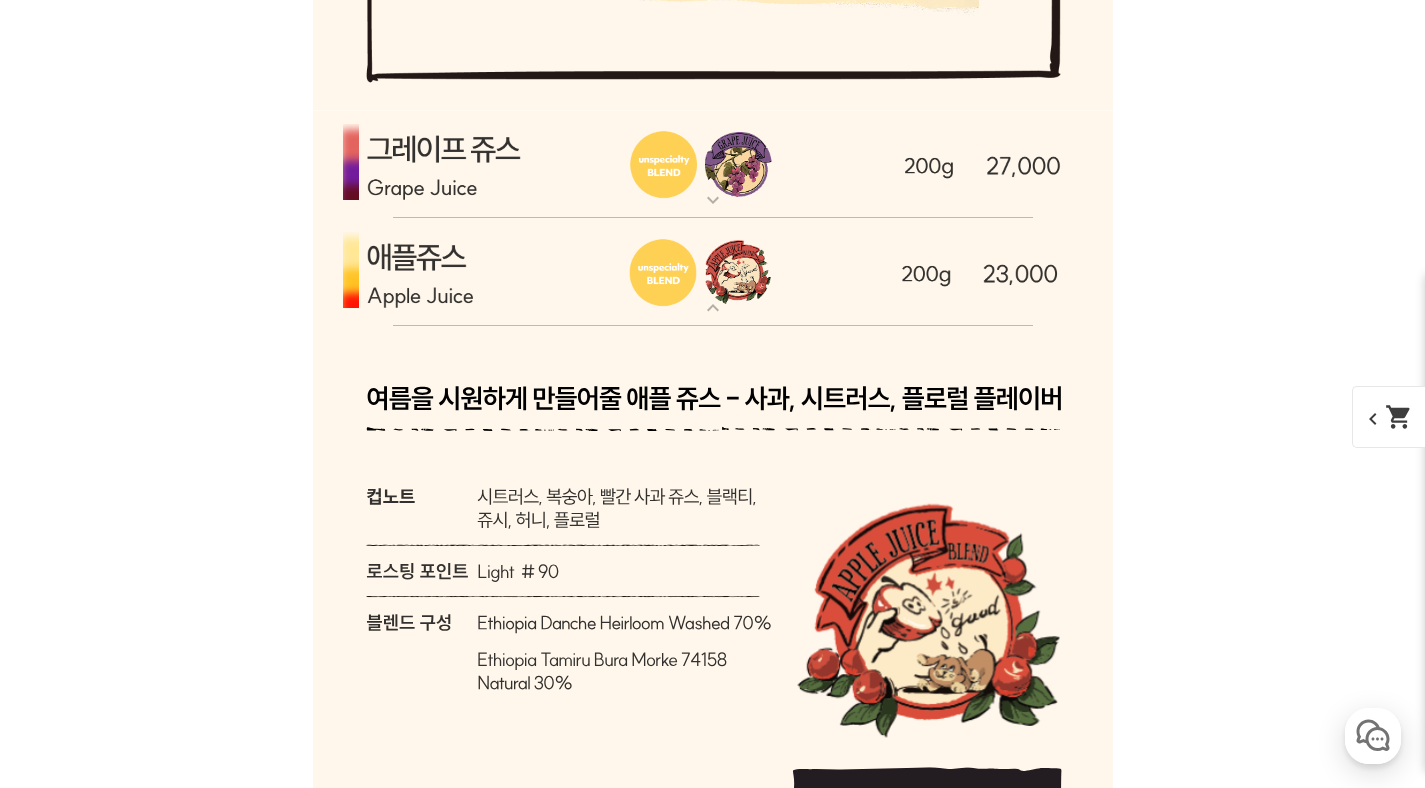 click at bounding box center [713, 164] 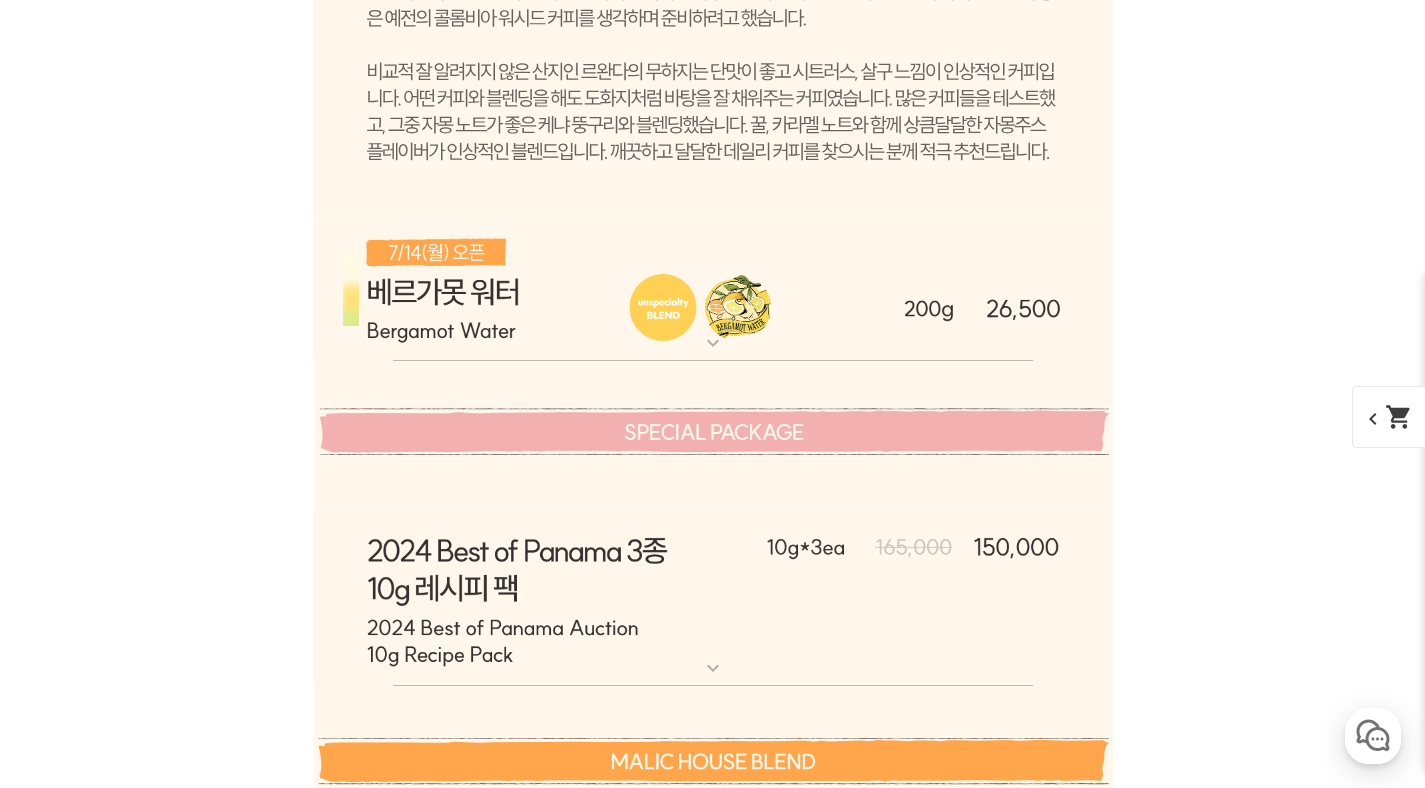 scroll, scrollTop: 8986, scrollLeft: 0, axis: vertical 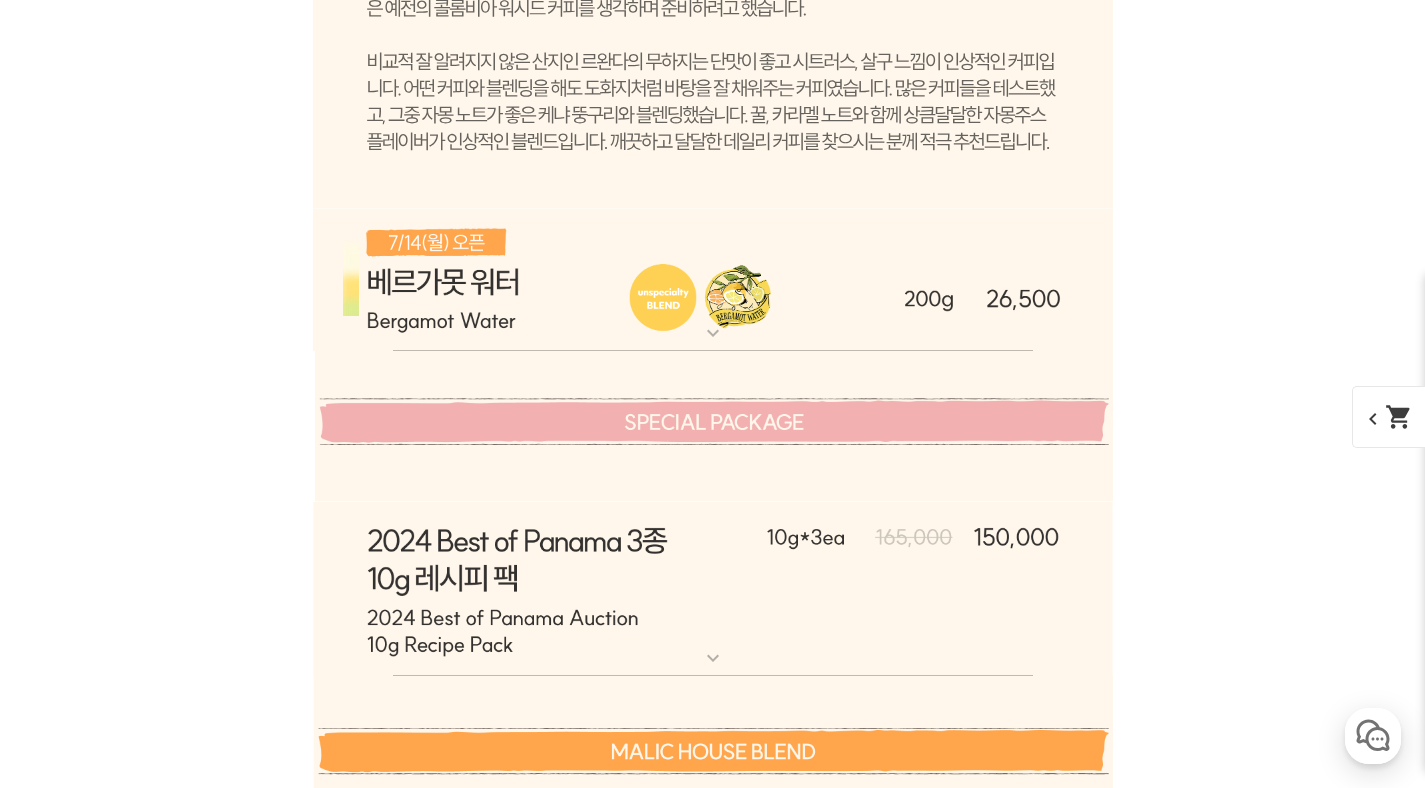 click at bounding box center [713, 280] 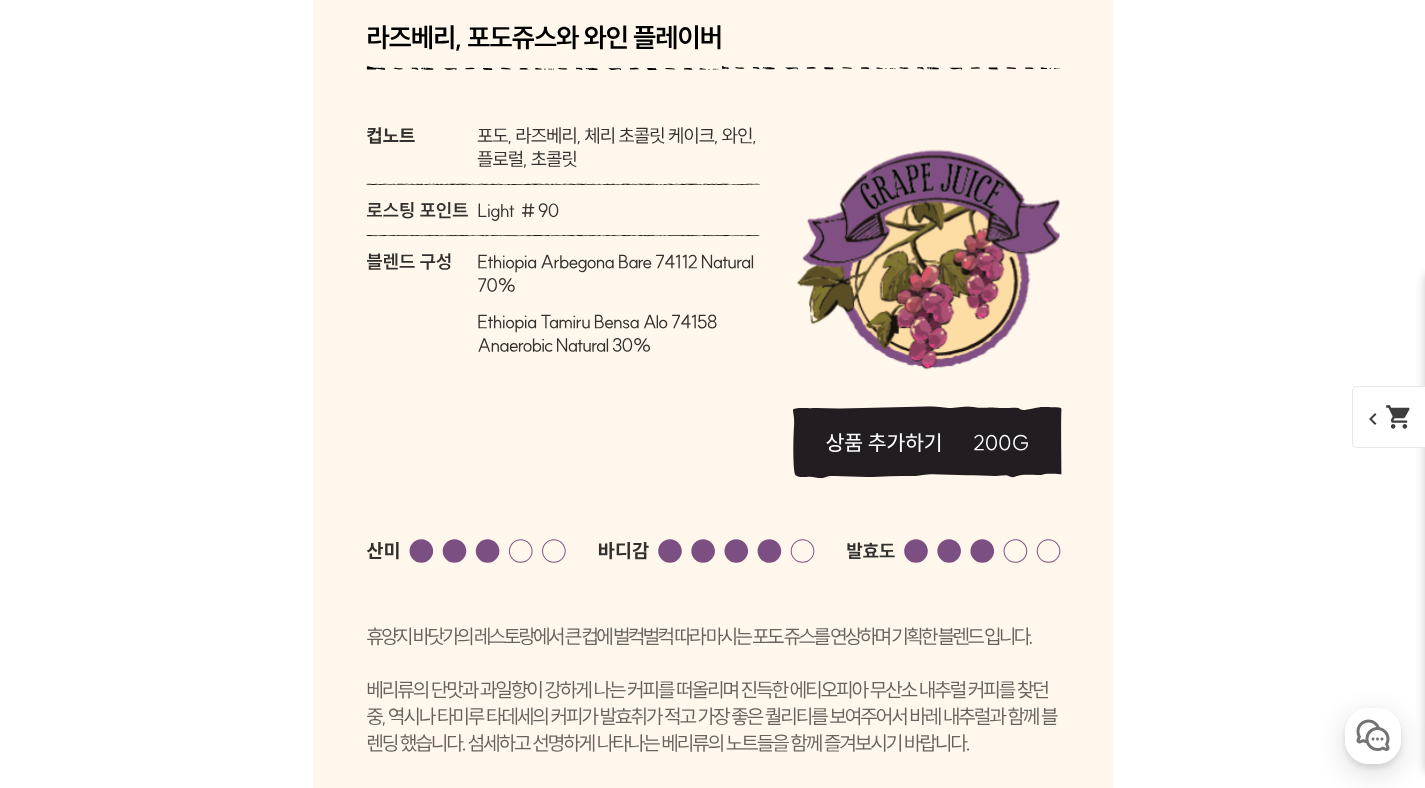 scroll, scrollTop: 6389, scrollLeft: 0, axis: vertical 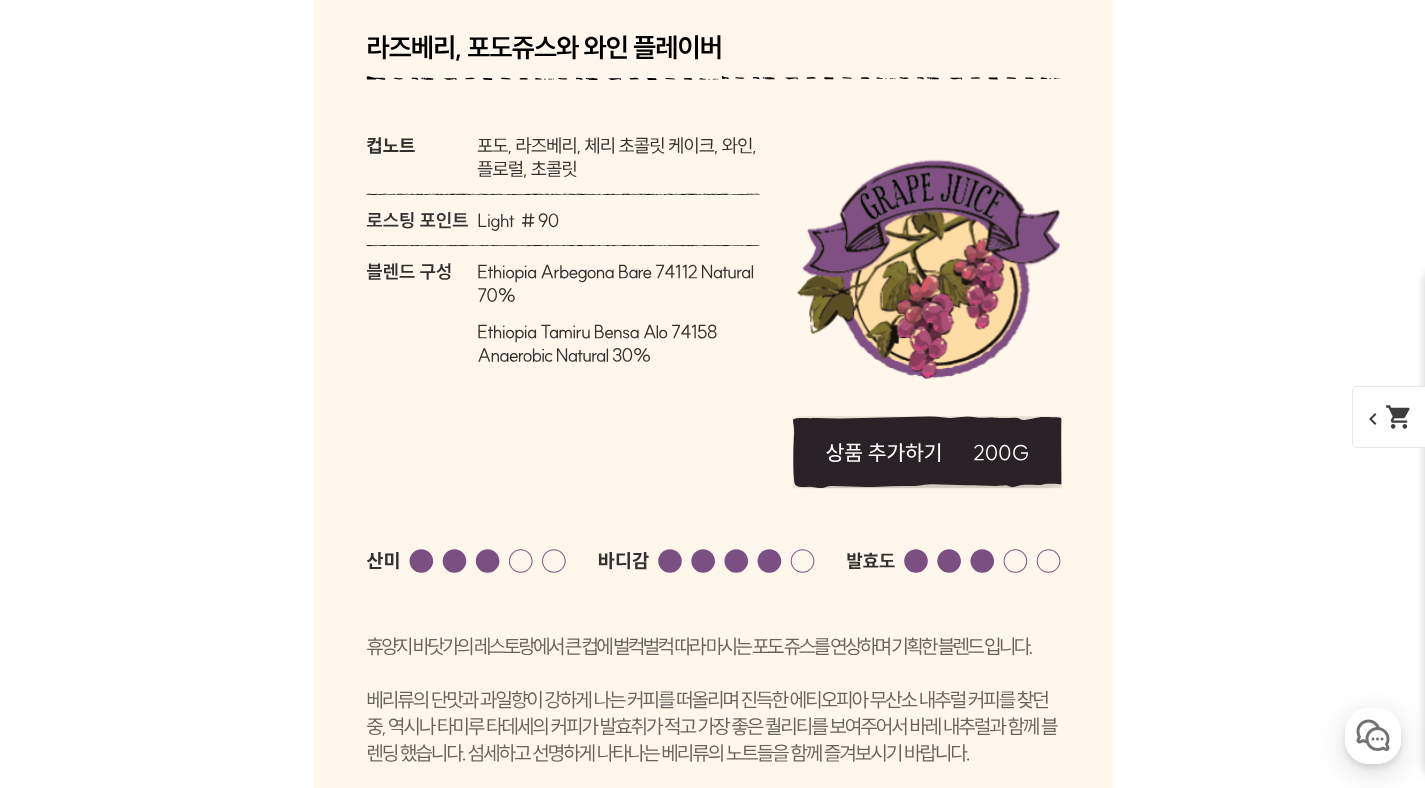 click 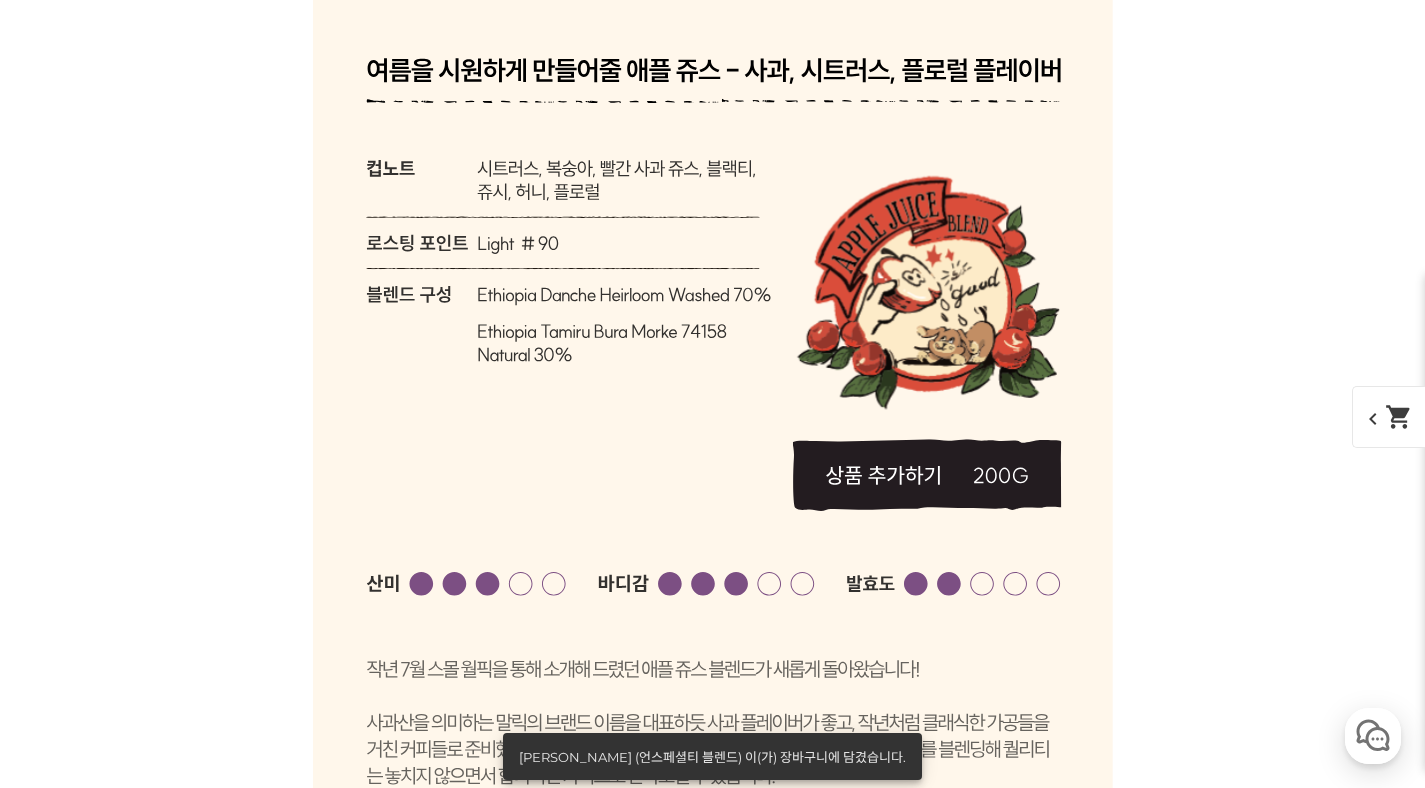 scroll, scrollTop: 7391, scrollLeft: 0, axis: vertical 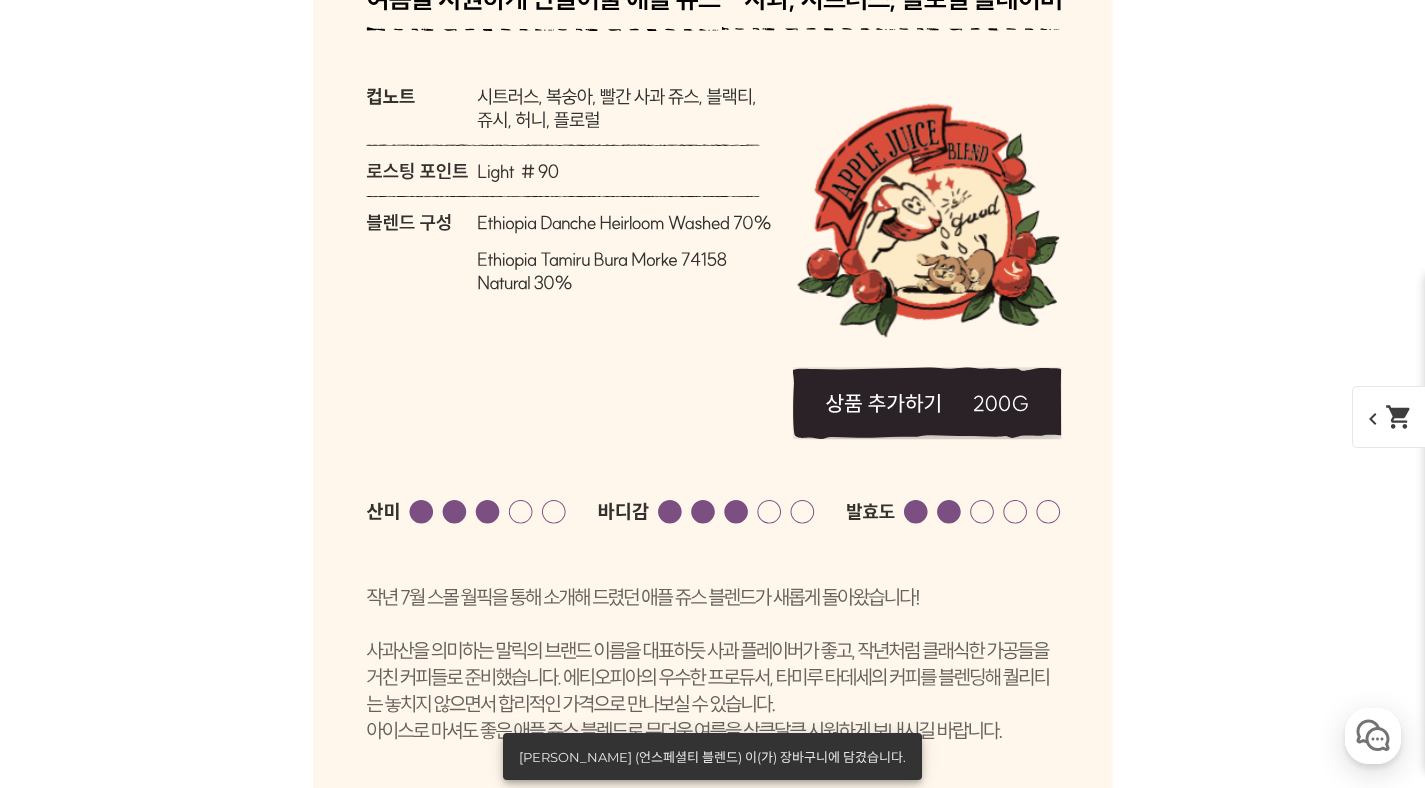 click 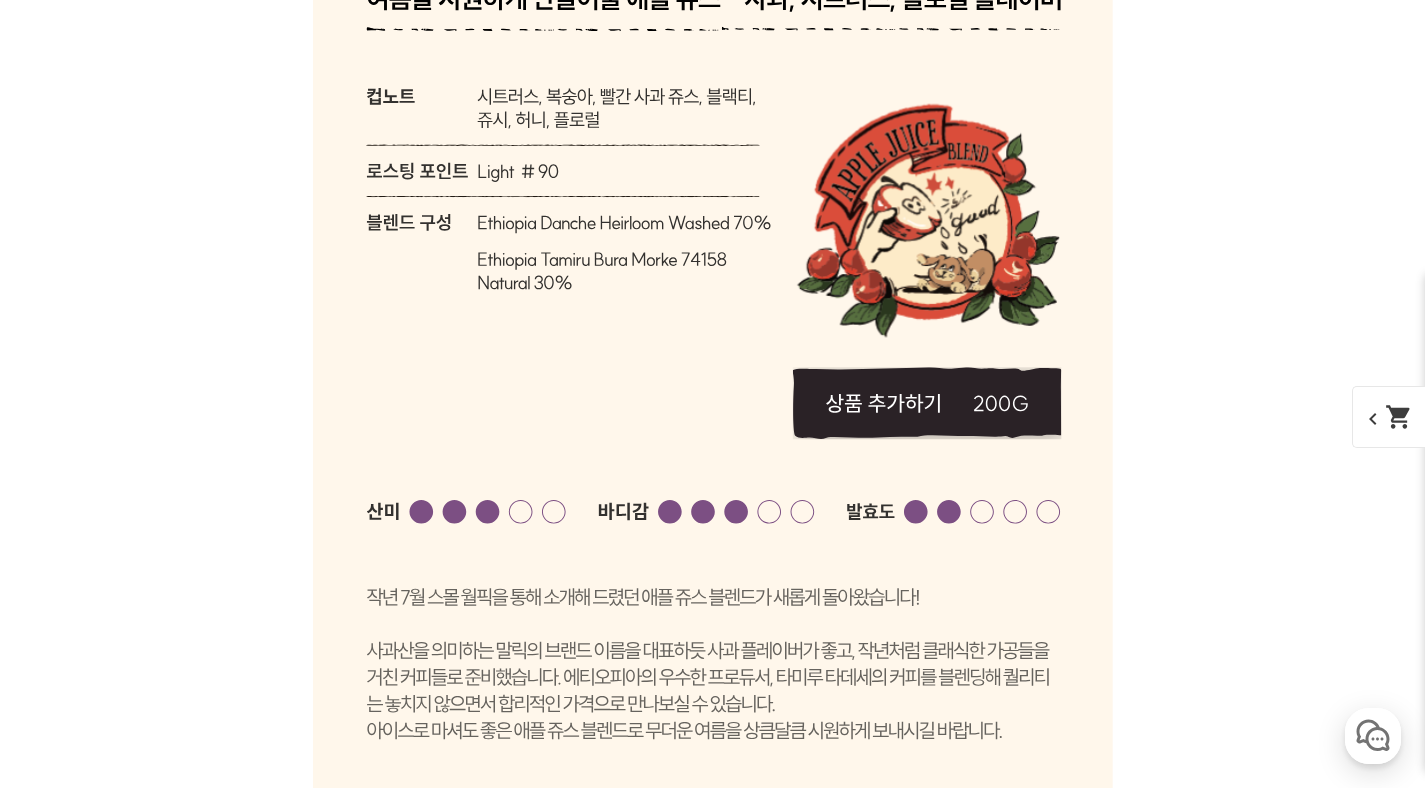 select on "애플 쥬스 (언스페셜티 블렌드)" 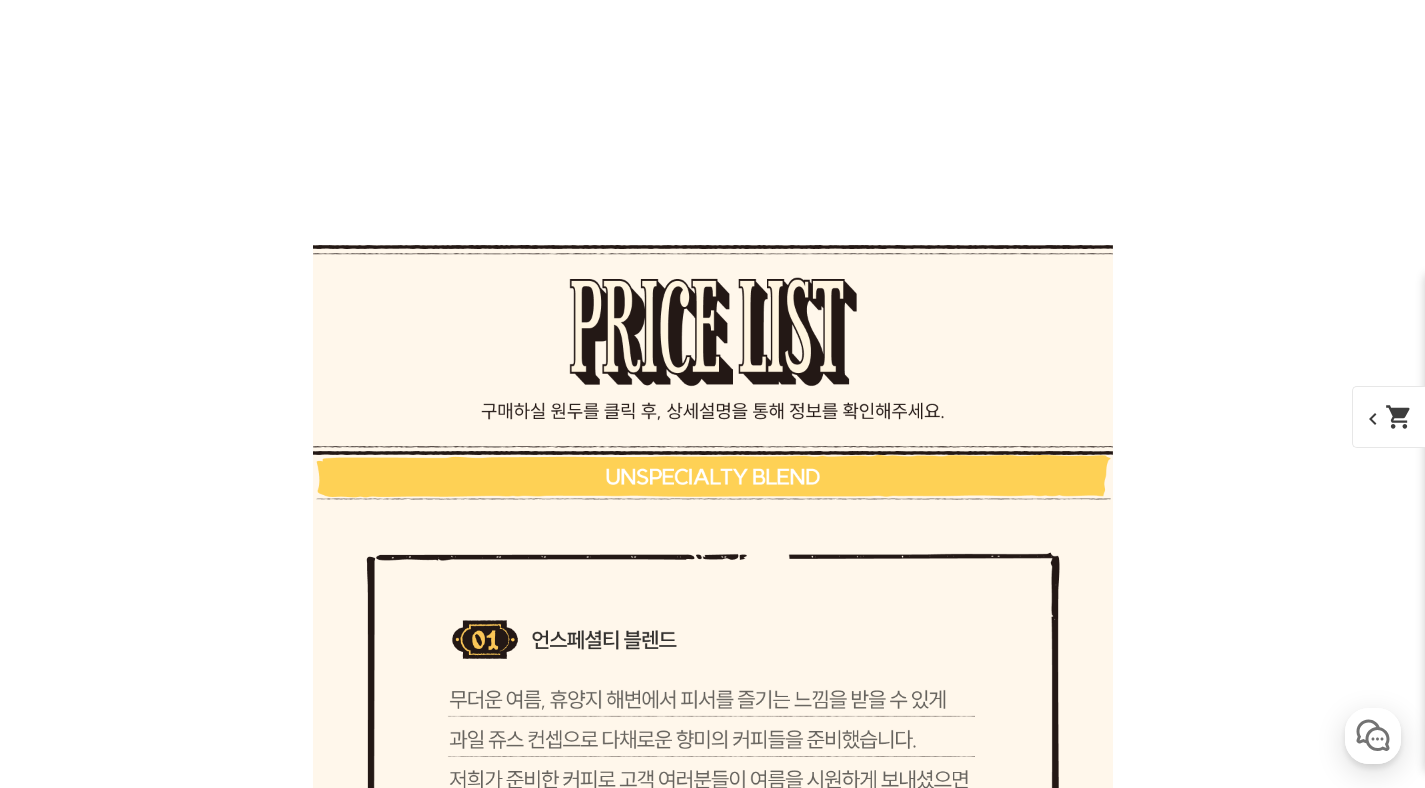 scroll, scrollTop: 4755, scrollLeft: 0, axis: vertical 